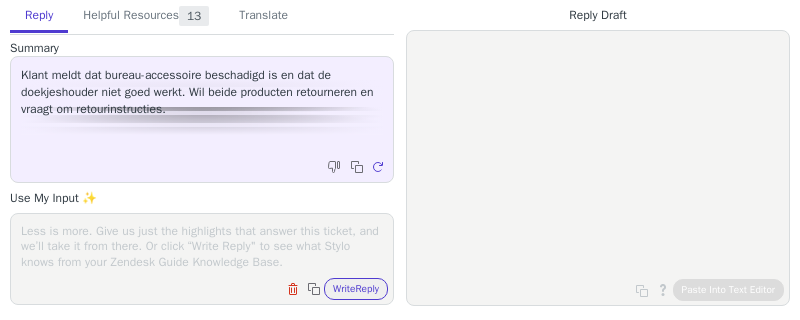 scroll, scrollTop: 0, scrollLeft: 0, axis: both 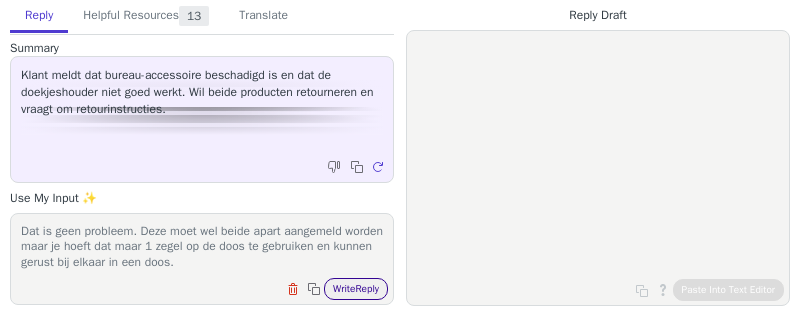 type on "Dat is geen probleem. Deze moet wel beide apart aangemeld worden maar je hoeft dat maar 1 zegel op de doos te gebruiken en kunnen gerust bij elkaar in een doos." 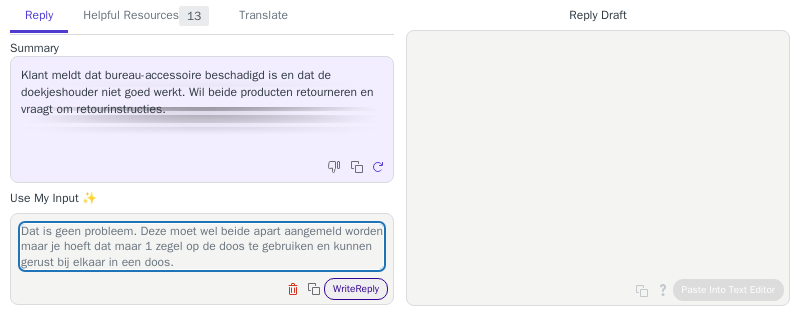 click on "Write  Reply" at bounding box center [356, 289] 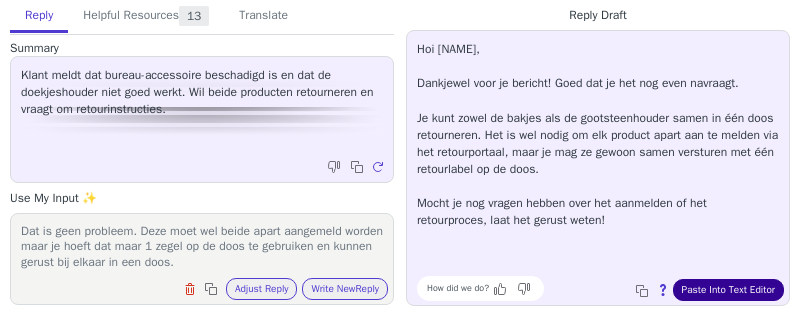 click on "Paste Into Text Editor" at bounding box center (728, 290) 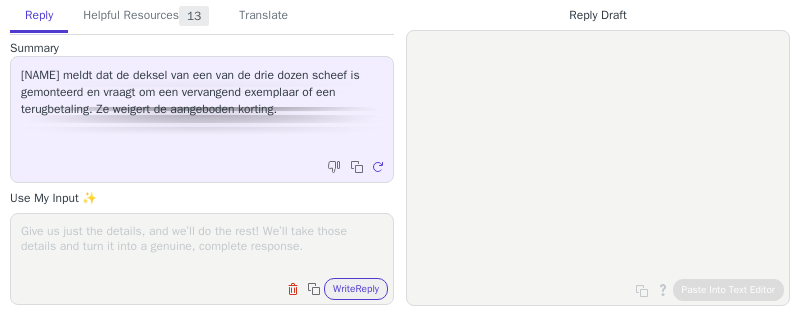 scroll, scrollTop: 0, scrollLeft: 0, axis: both 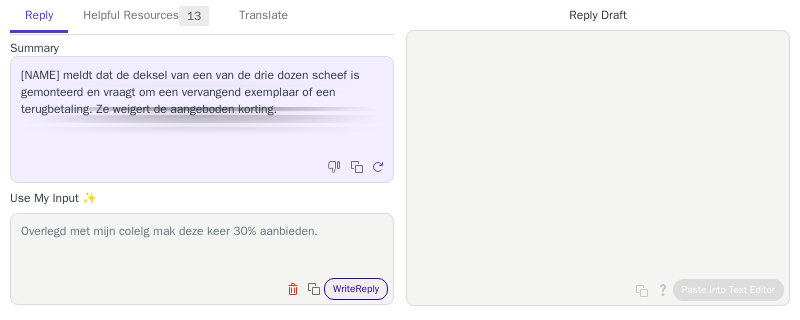 type on "Overlegd met mijn colelg mak deze keer 30% aanbieden." 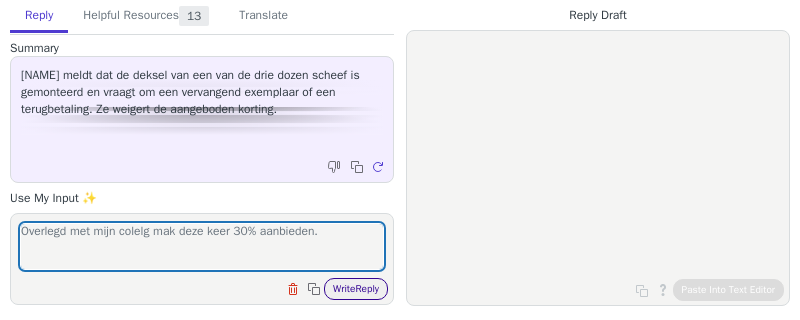 click on "Write  Reply" at bounding box center [356, 289] 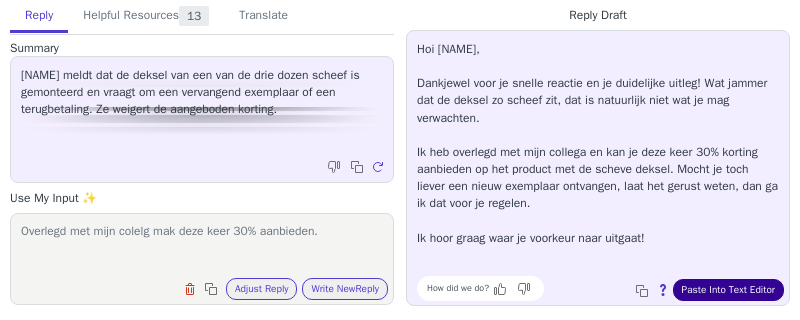 click on "Paste Into Text Editor" at bounding box center (728, 290) 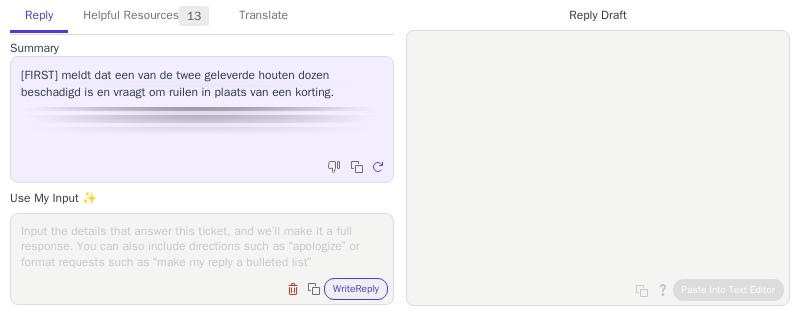 scroll, scrollTop: 0, scrollLeft: 0, axis: both 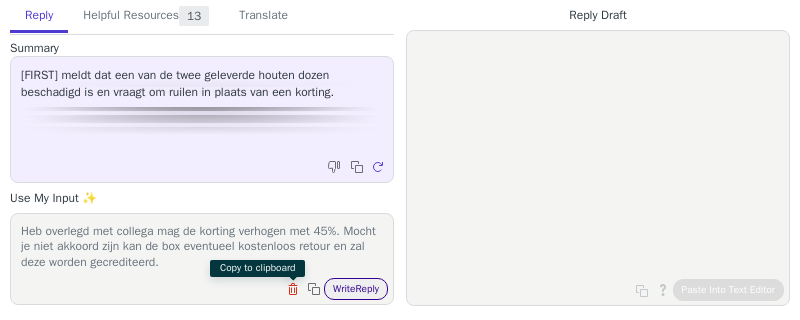 type on "Heb overlegd met collega mag de korting verhogen met 45%. Mocht je niet akkoord zijn kan de box eventueel kostenloos retour en zal deze worden gecrediteerd." 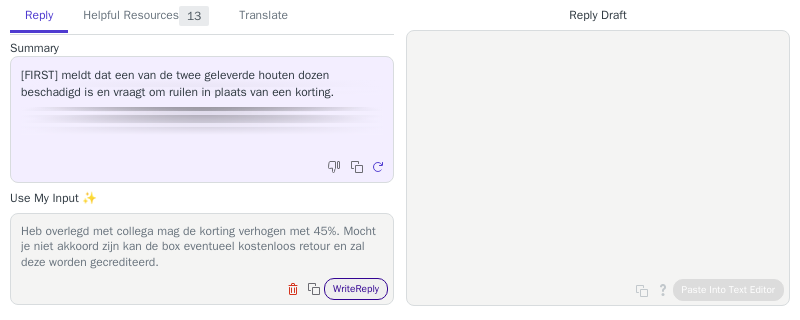 click on "Write  Reply" at bounding box center (356, 289) 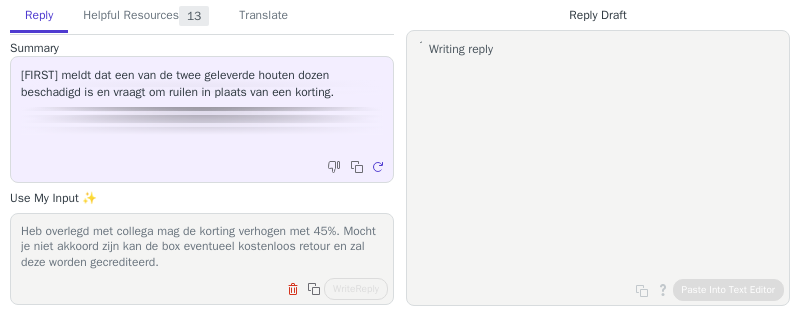 click on "Heb overlegd met collega mag de korting verhogen met 45%. Mocht je niet akkoord zijn kan de box eventueel kostenloos retour en zal deze worden gecrediteerd." at bounding box center (202, 246) 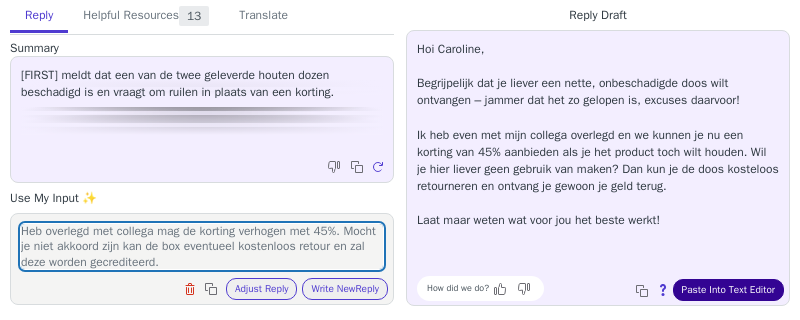 click on "Paste Into Text Editor" at bounding box center (728, 290) 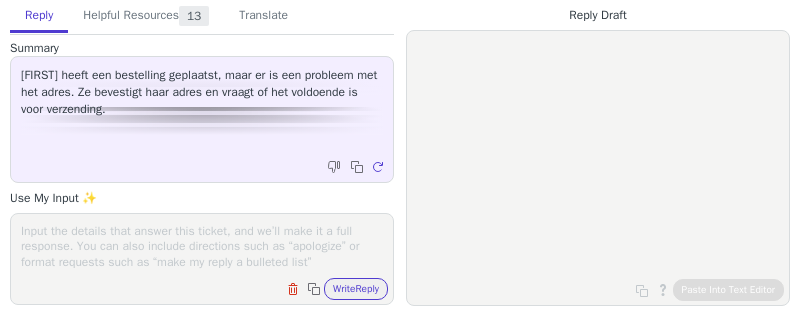 scroll, scrollTop: 0, scrollLeft: 0, axis: both 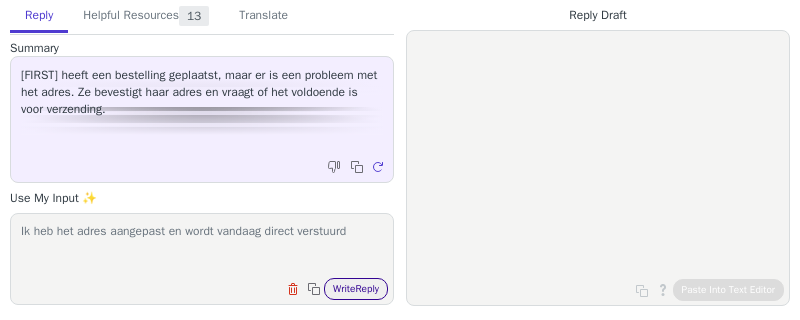 type on "Ik heb het adres aangepast en wordt vandaag direct verstuurd" 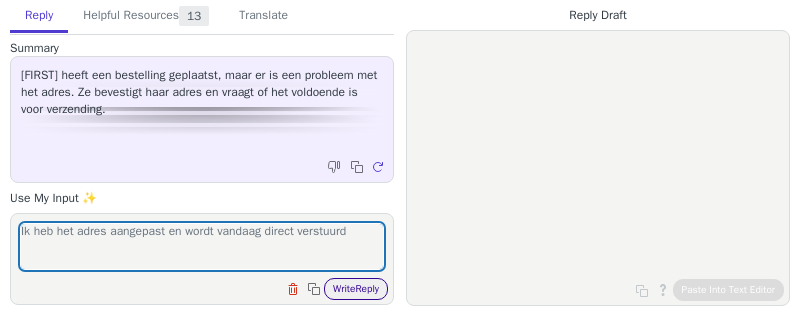 click on "Write  Reply" at bounding box center [356, 289] 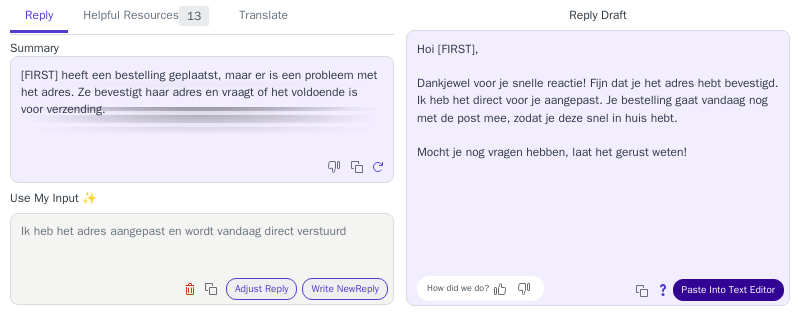click on "Paste Into Text Editor" at bounding box center (728, 290) 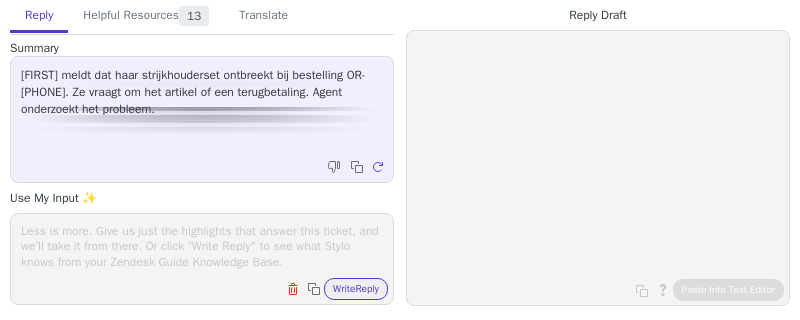 scroll, scrollTop: 0, scrollLeft: 0, axis: both 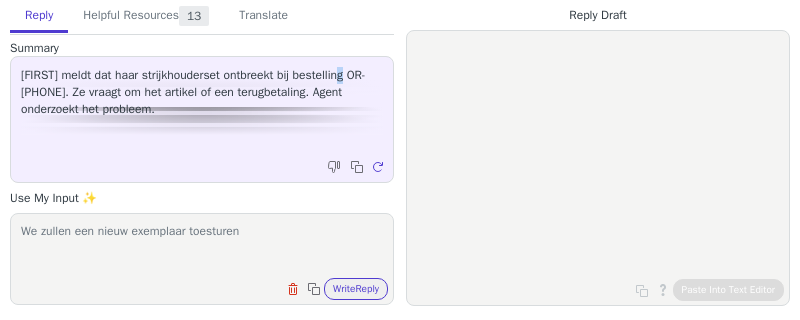 click on "[FIRST] meldt dat haar strijkhouderset ontbreekt bij bestelling OR-[PHONE]. Ze vraagt om het artikel of een terugbetaling. Agent onderzoekt het probleem." at bounding box center [202, 92] 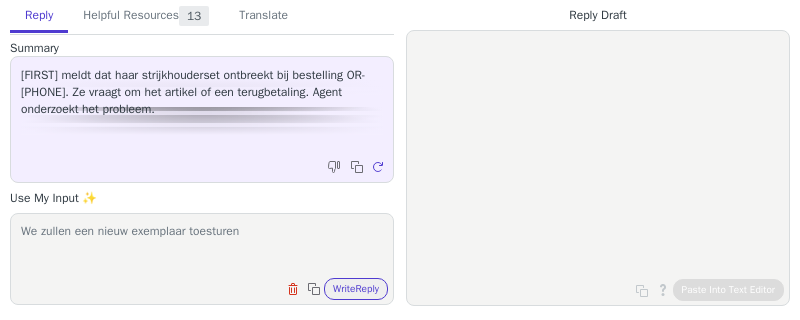 click on "We zullen een nieuw exemplaar toesturen" at bounding box center [202, 246] 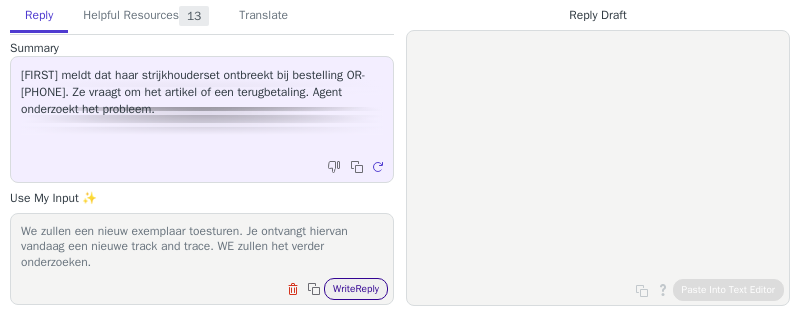 type on "We zullen een nieuw exemplaar toesturen. Je ontvangt hiervan vandaag een nieuwe track and trace. WE zullen het verder onderzoeken." 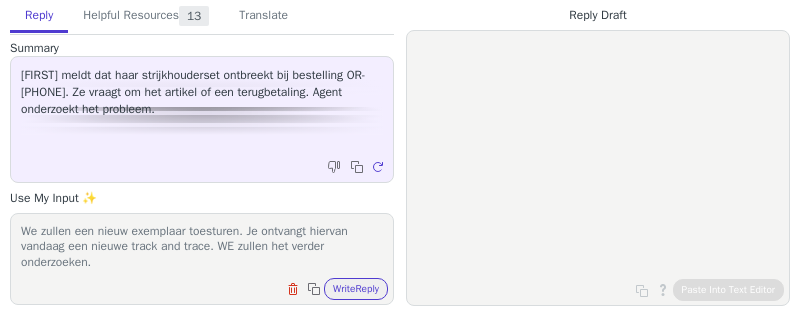 drag, startPoint x: 371, startPoint y: 282, endPoint x: 539, endPoint y: 257, distance: 169.84993 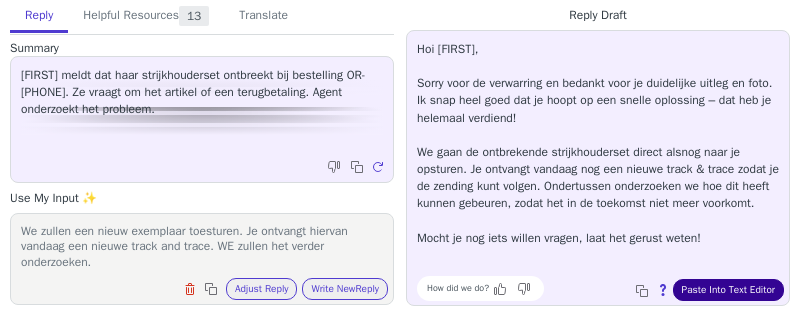 click on "Paste Into Text Editor" at bounding box center (728, 290) 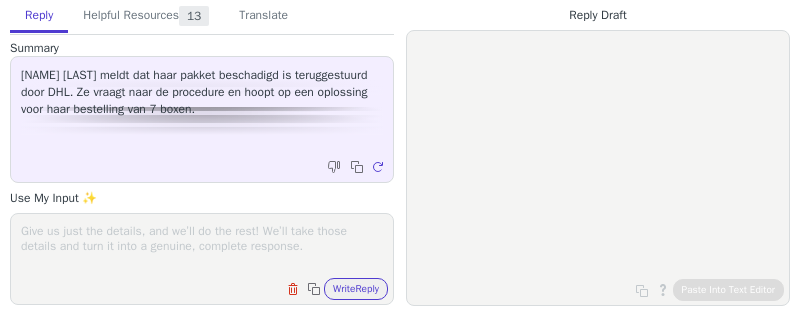scroll, scrollTop: 0, scrollLeft: 0, axis: both 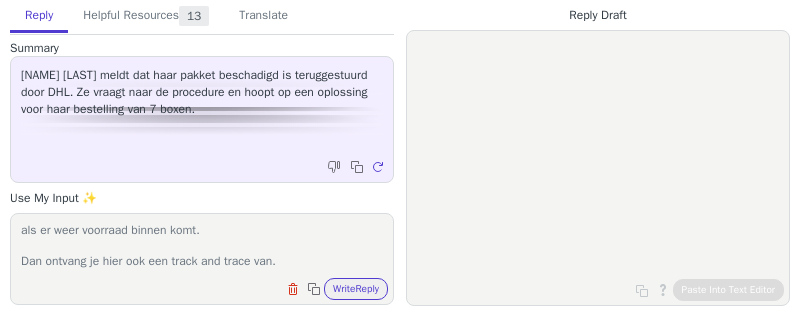 type on "Hoi [NAME],
Geen probleem. Ja ik ahd de update ook gezien, maar omdat er daardoor al zoveel verschillende afwijkende update zijn geweest, dacht ik wellicht even geod om te vragen of het wachten zat was. Maar dan laten we de backorder gewoon staan. Ik zal hem om de dag even controleren. maar deze zal automatisch verstuurd worden als er weer voorraad binnen komt.
Dan ontvang je hier ook een track and trace van." 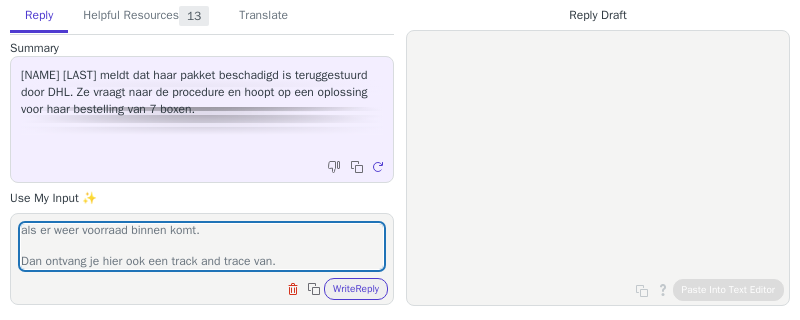 click on "Clear field Copy to clipboard Write  Reply" at bounding box center [212, 287] 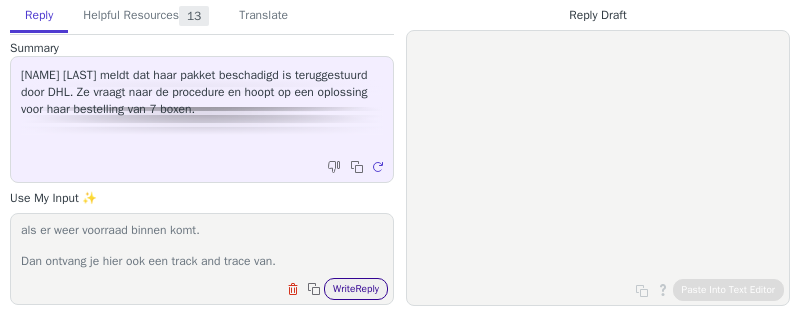 click on "Write  Reply" at bounding box center (356, 289) 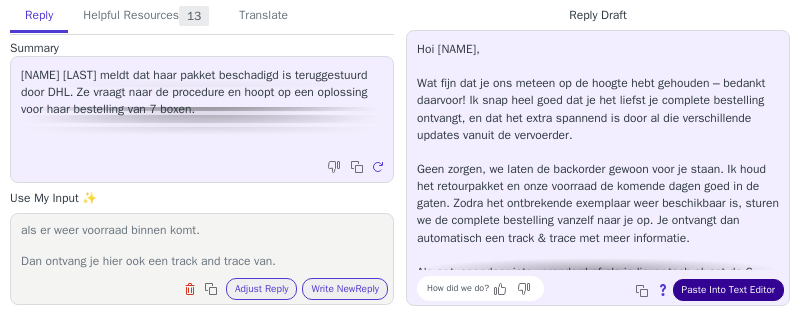 click on "Paste Into Text Editor" at bounding box center [728, 290] 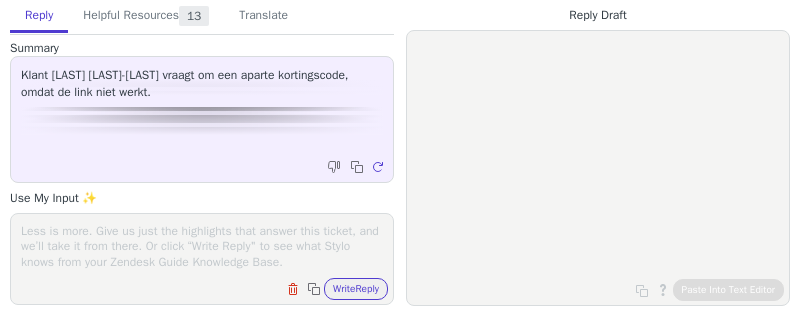 scroll, scrollTop: 0, scrollLeft: 0, axis: both 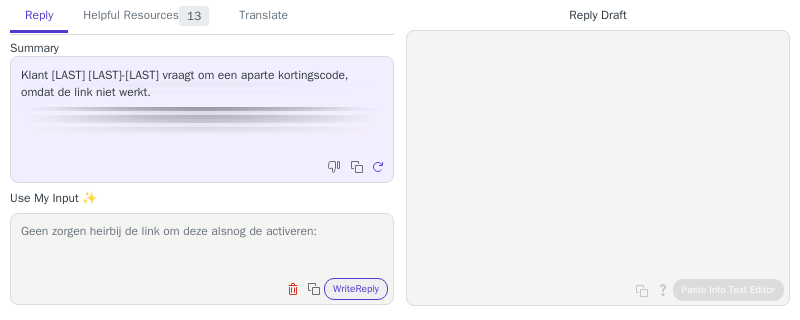 paste on "https://www.soclever.nl/pages/po-member" 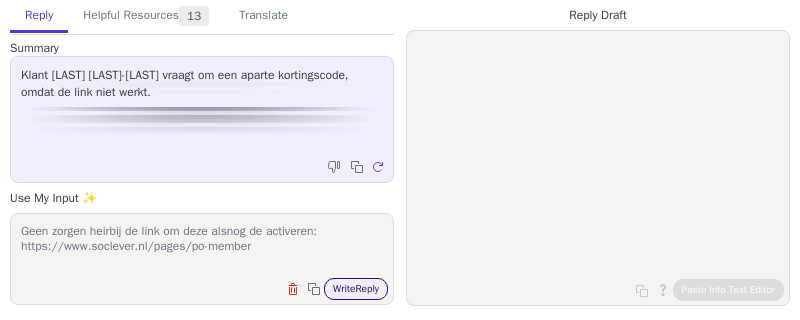 type on "Geen zorgen heirbij de link om deze alsnog de activeren: https://www.soclever.nl/pages/po-member" 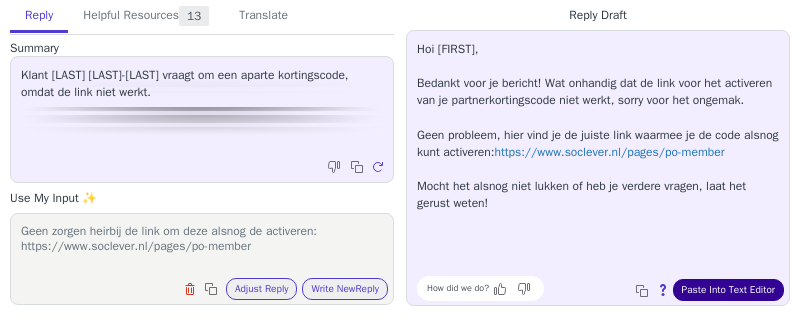 click on "Paste Into Text Editor" at bounding box center [728, 290] 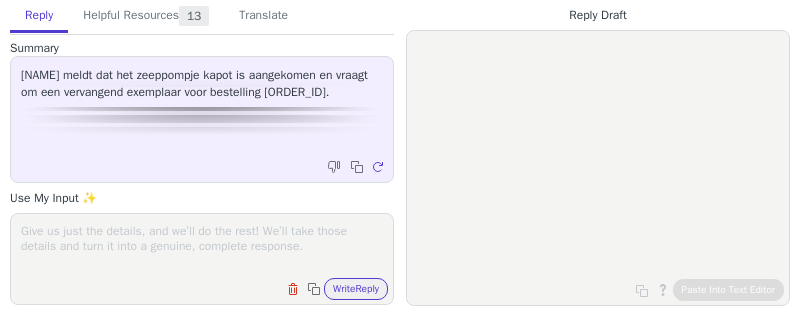 scroll, scrollTop: 0, scrollLeft: 0, axis: both 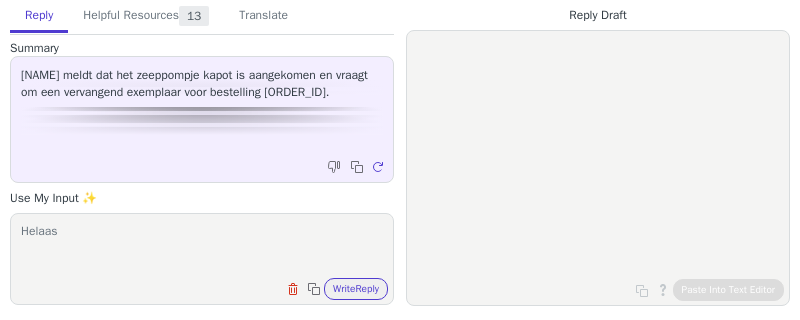 click on "Helaas" at bounding box center (202, 246) 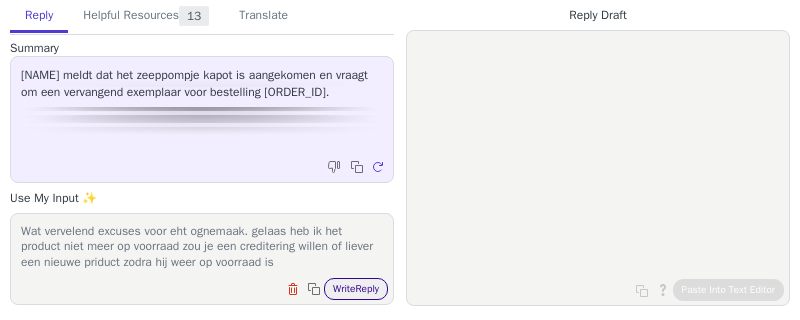 type on "Wat vervelend excuses voor eht ognemaak. gelaas heb ik het product niet meer op voorraad zou je een creditering willen of liever een nieuwe priduct zodra hij weer op voorraad is" 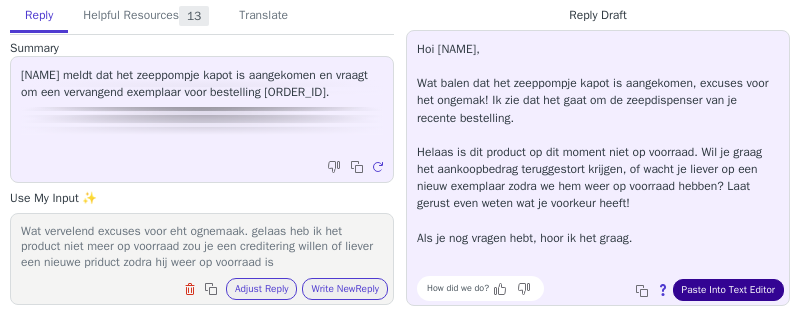 click on "Paste Into Text Editor" at bounding box center [728, 290] 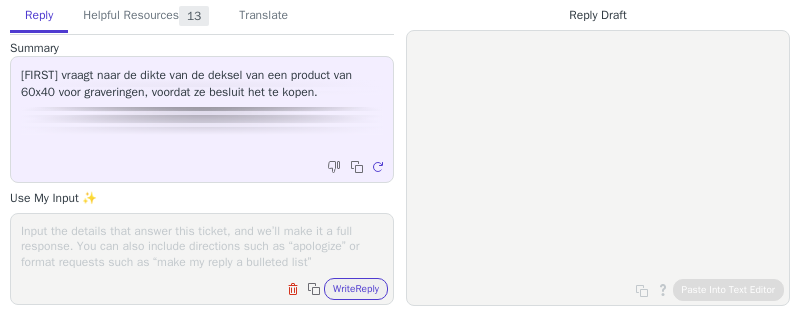 scroll, scrollTop: 0, scrollLeft: 0, axis: both 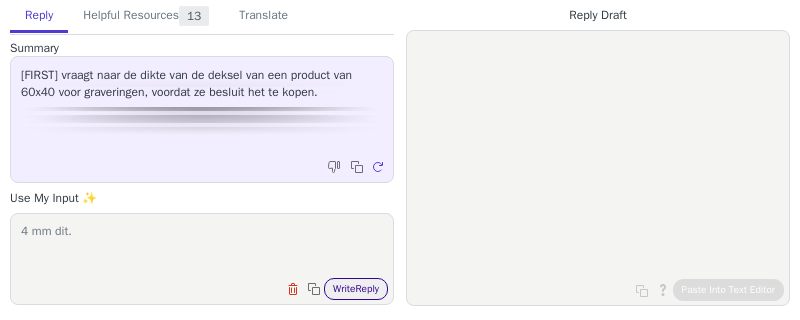 type on "4 mm dit." 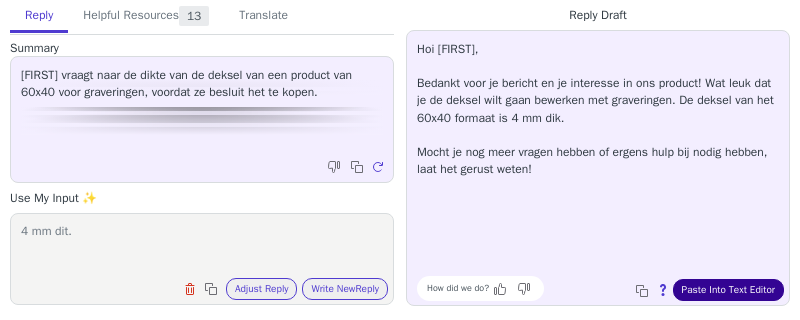 click on "Paste Into Text Editor" at bounding box center [728, 290] 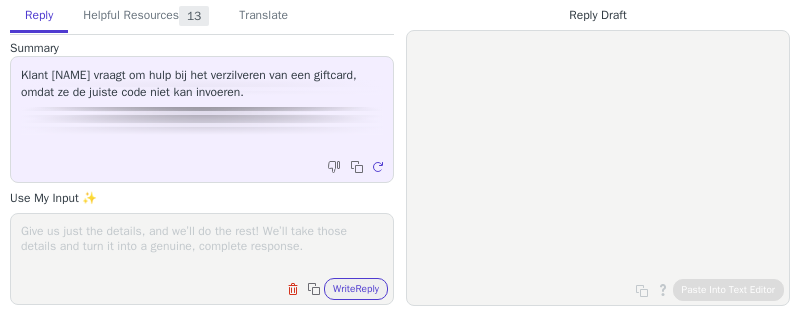 scroll, scrollTop: 0, scrollLeft: 0, axis: both 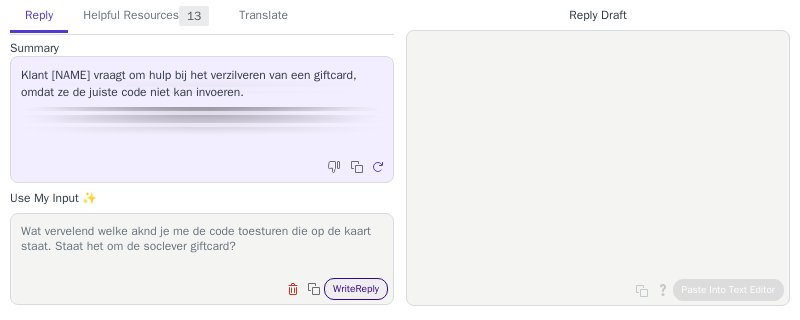 type on "Wat vervelend welke aknd je me de code toesturen die op de kaart staat. Staat het om de soclever giftcard?" 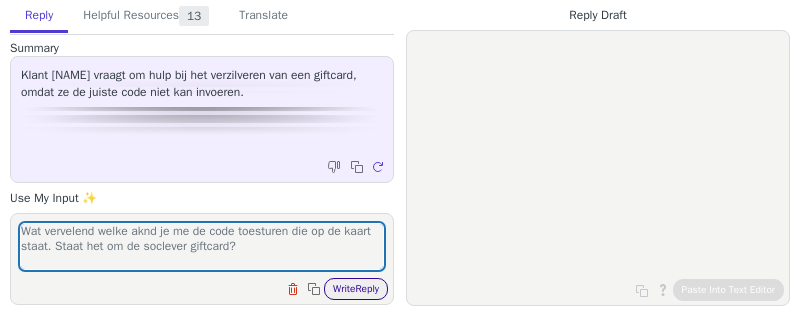 click on "Write  Reply" at bounding box center [356, 289] 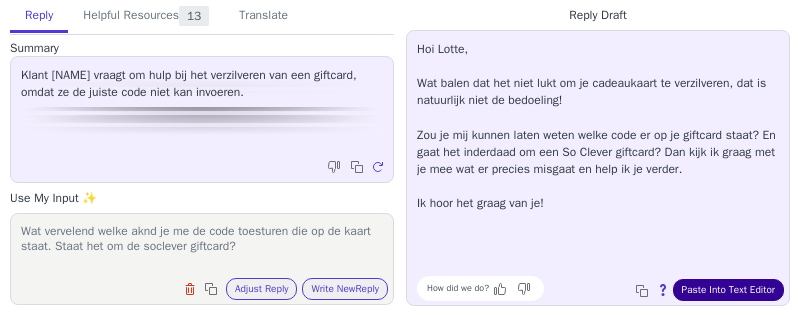 click on "Paste Into Text Editor" at bounding box center [728, 290] 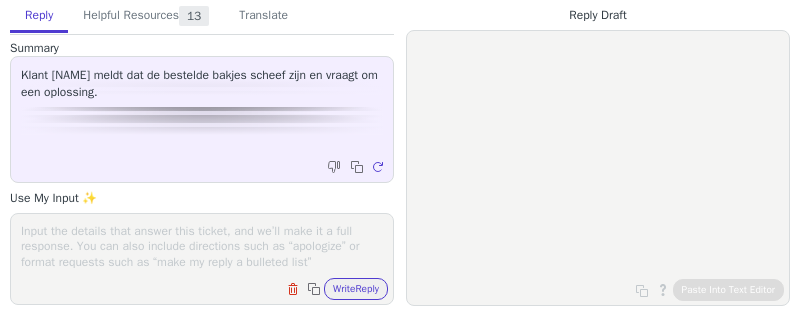 scroll, scrollTop: 0, scrollLeft: 0, axis: both 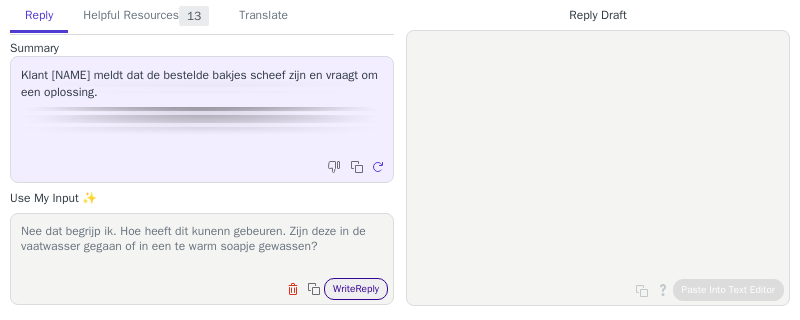type on "Nee dat begrijp ik. Hoe heeft dit kunenn gebeuren. Zijn deze in de vaatwasser gegaan of in een te warm soapje gewassen?" 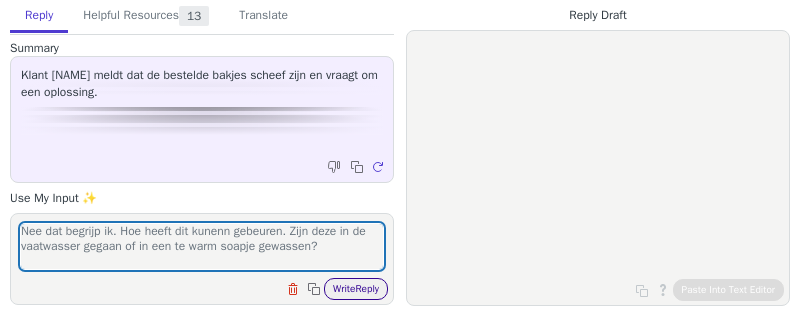 click on "Write  Reply" at bounding box center (356, 289) 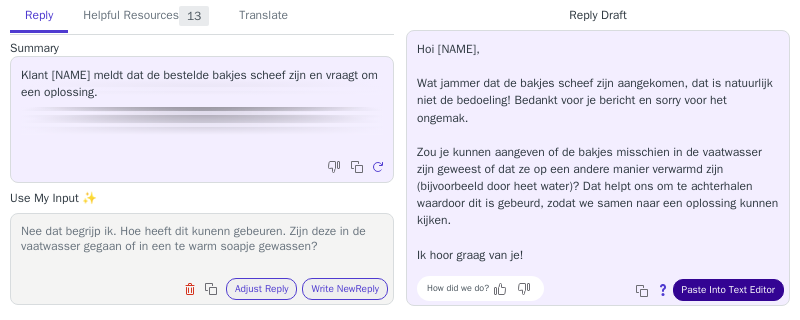 click on "Paste Into Text Editor" at bounding box center (728, 290) 